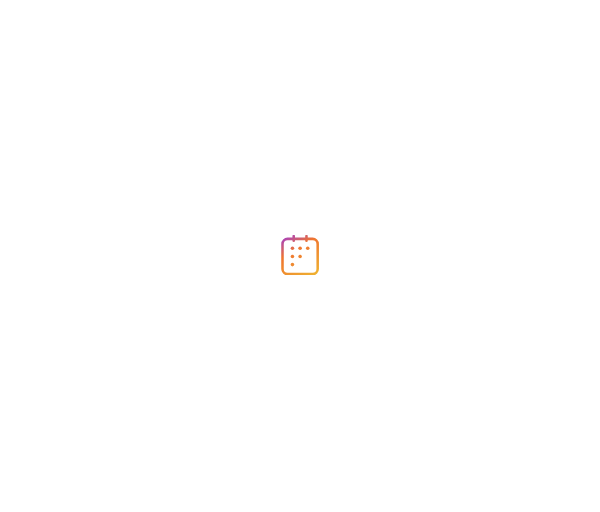 scroll, scrollTop: 0, scrollLeft: 0, axis: both 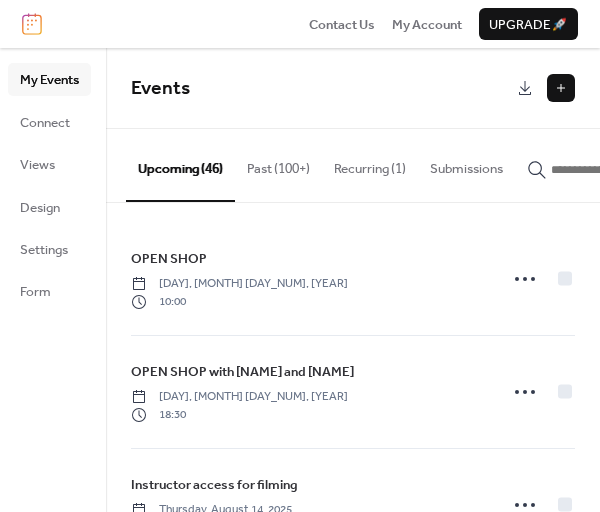 drag, startPoint x: 541, startPoint y: 167, endPoint x: 508, endPoint y: 167, distance: 33 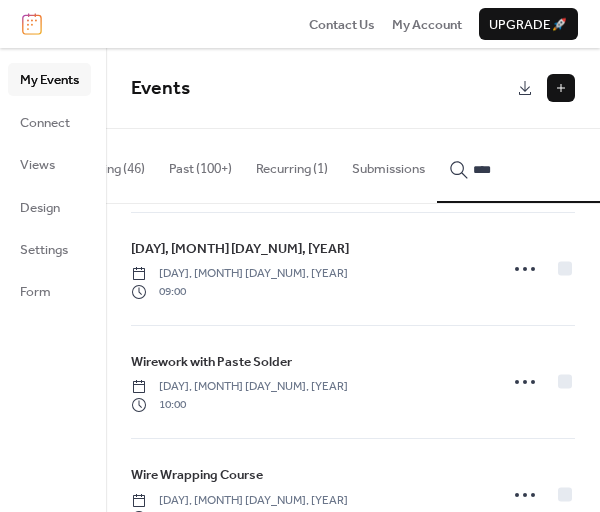 scroll, scrollTop: 3850, scrollLeft: 0, axis: vertical 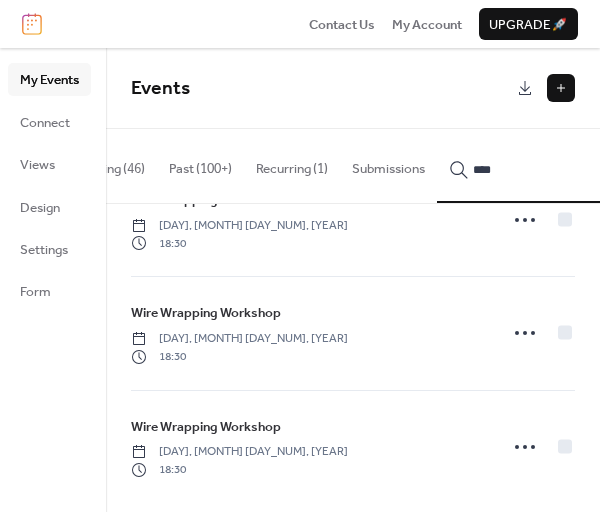 type on "****" 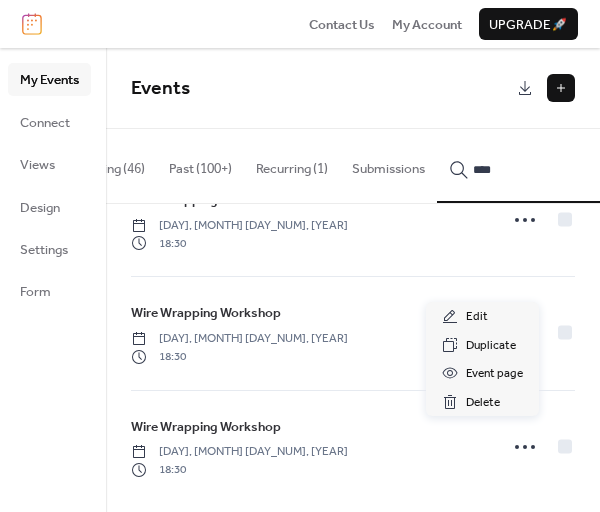 click 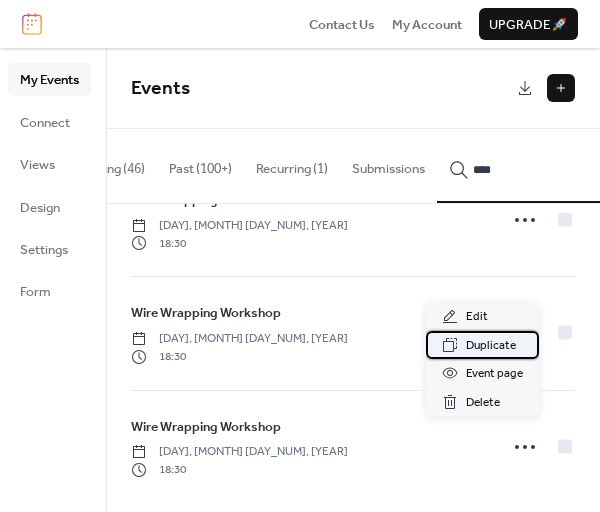 click on "Duplicate" at bounding box center (491, 346) 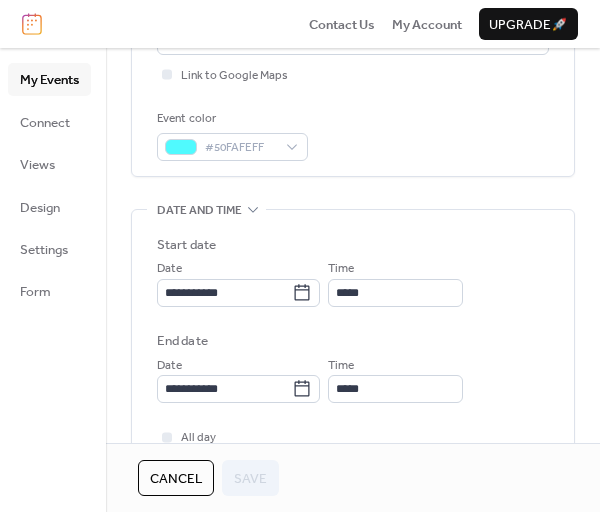 scroll, scrollTop: 500, scrollLeft: 0, axis: vertical 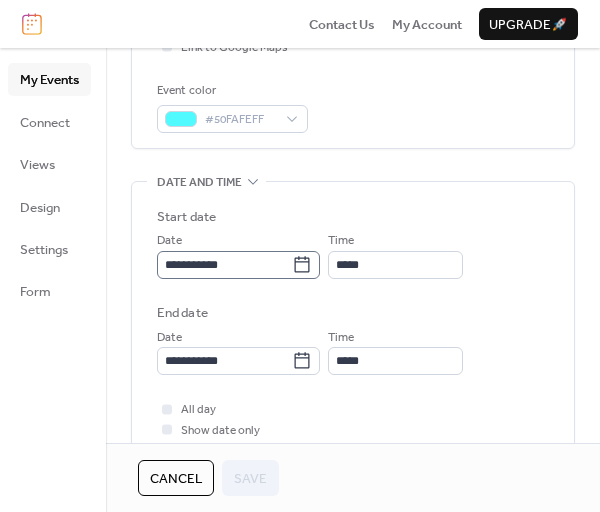 click 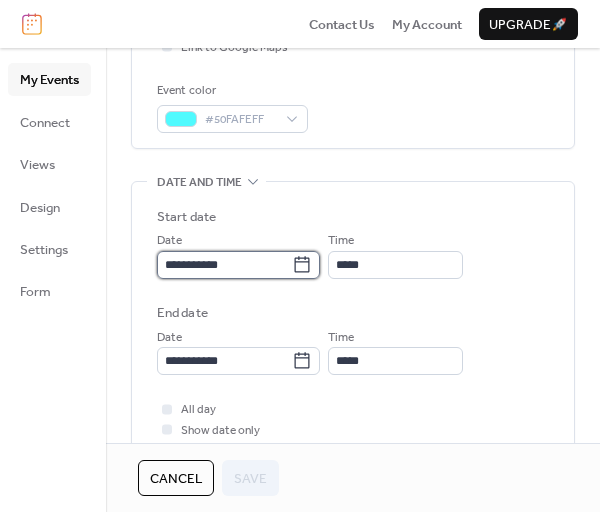 click on "**********" at bounding box center [224, 265] 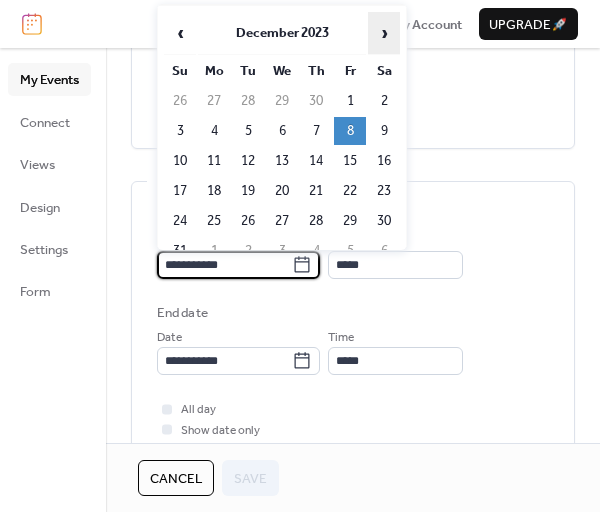 click on "›" at bounding box center [384, 33] 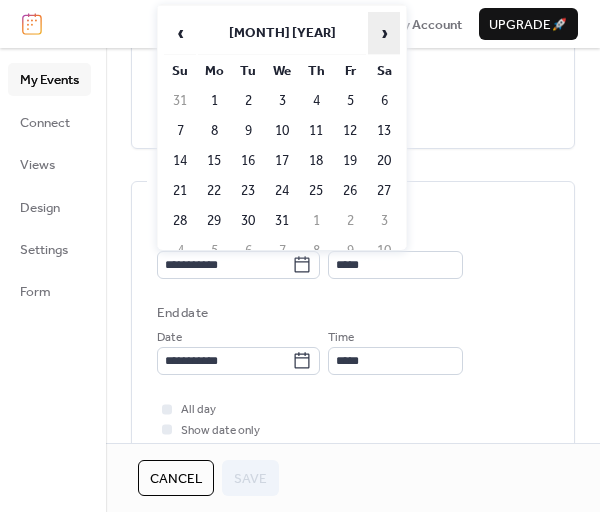 click on "›" at bounding box center [384, 33] 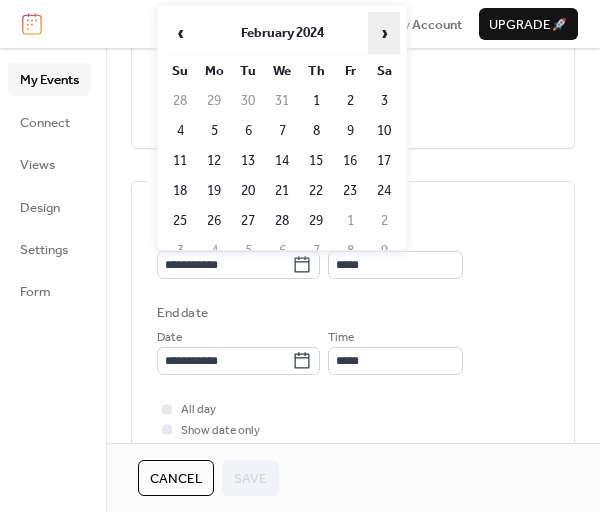 click on "›" at bounding box center (384, 33) 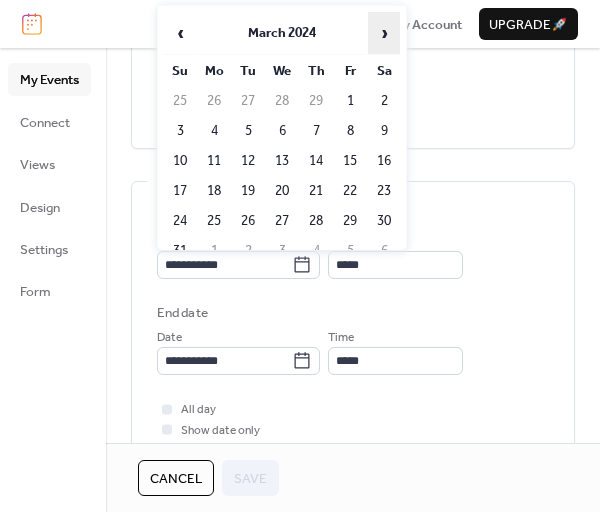 click on "›" at bounding box center (384, 33) 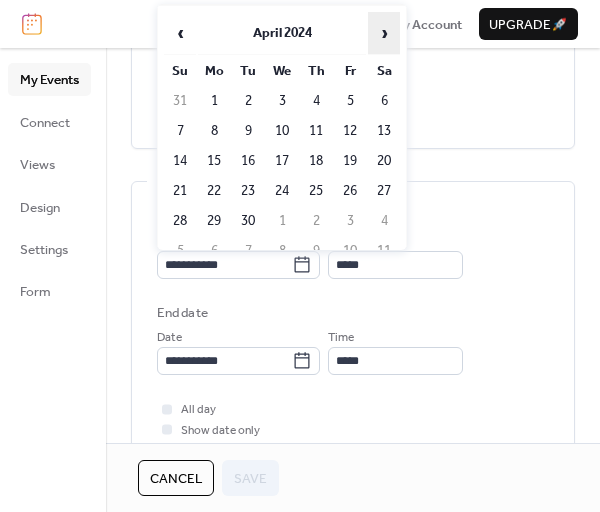 click on "›" at bounding box center (384, 33) 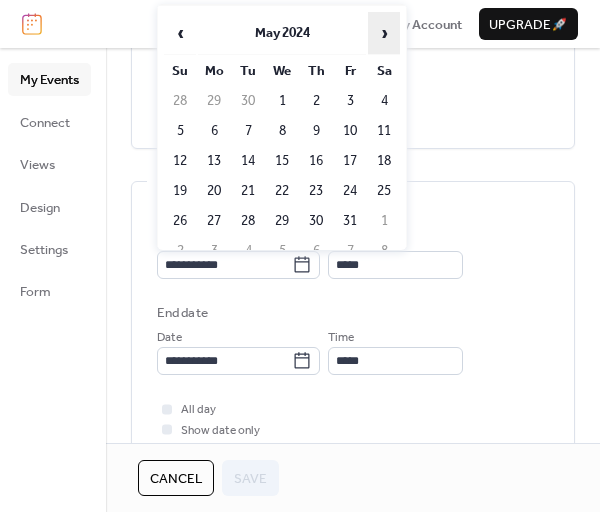 click on "›" at bounding box center [384, 33] 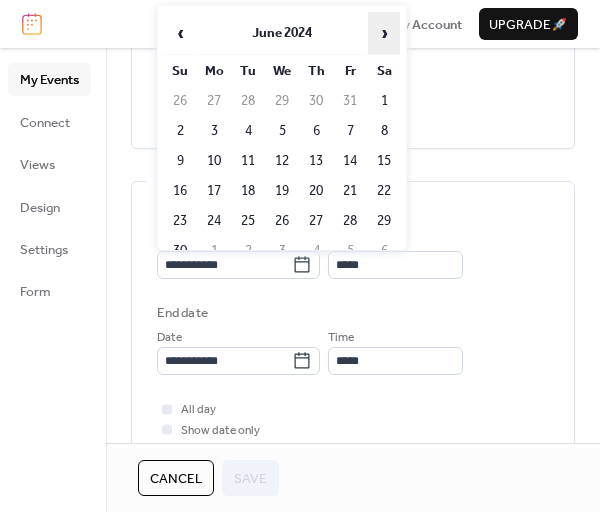 click on "›" at bounding box center [384, 33] 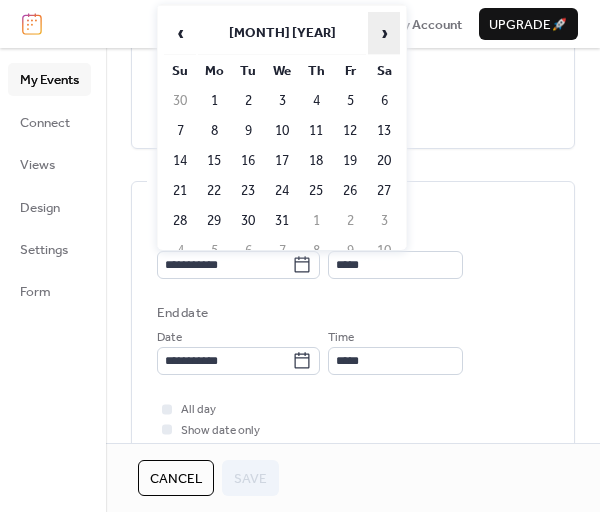 click on "›" at bounding box center (384, 33) 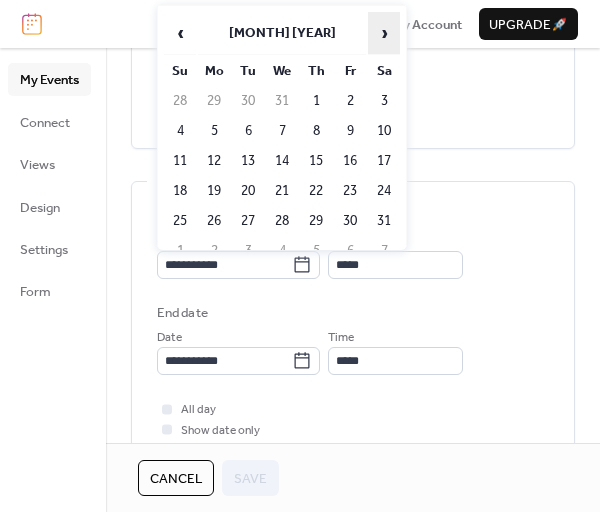 click on "›" at bounding box center [384, 33] 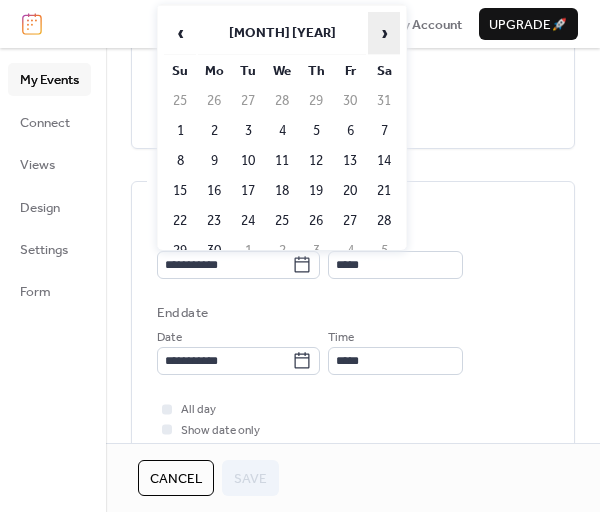 click on "›" at bounding box center (384, 33) 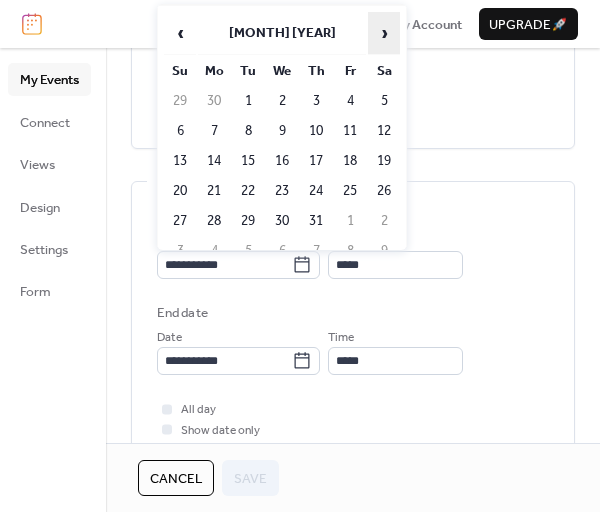 click on "›" at bounding box center [384, 33] 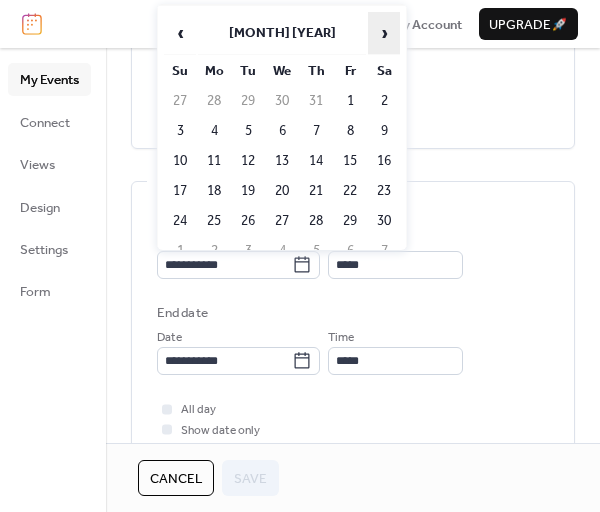 click on "›" at bounding box center (384, 33) 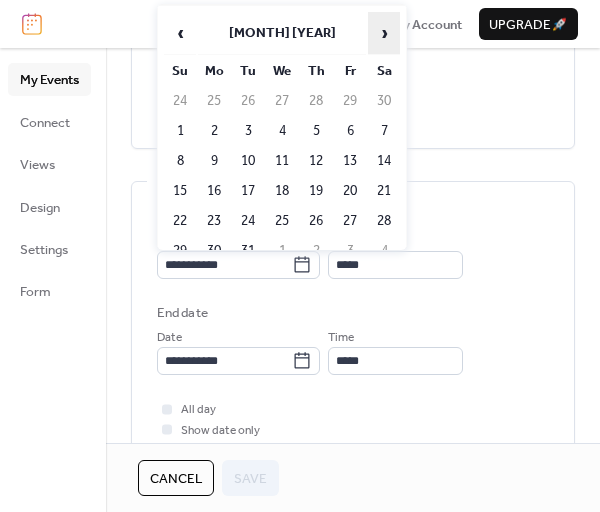 click on "›" at bounding box center [384, 33] 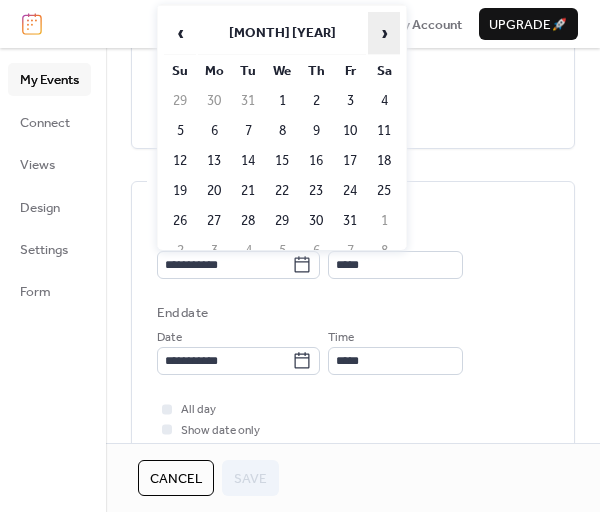 click on "›" at bounding box center [384, 33] 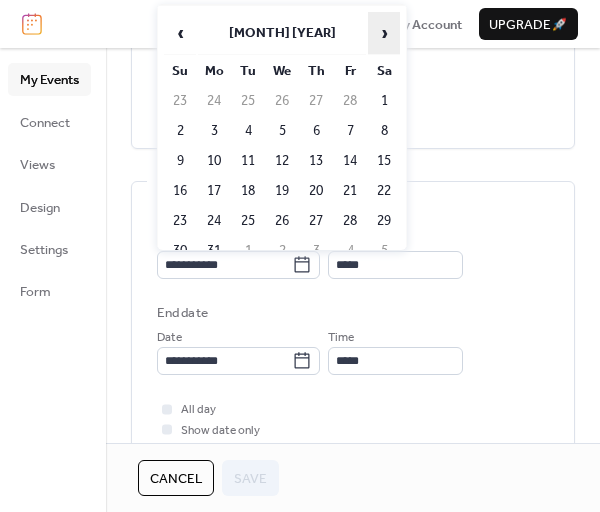 click on "›" at bounding box center [384, 33] 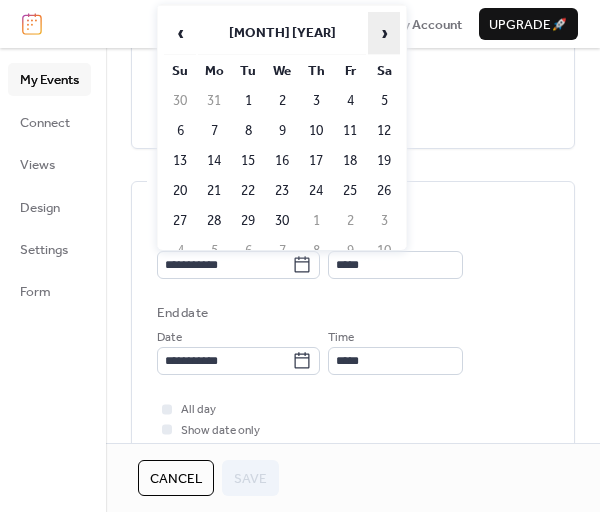 click on "›" at bounding box center [384, 33] 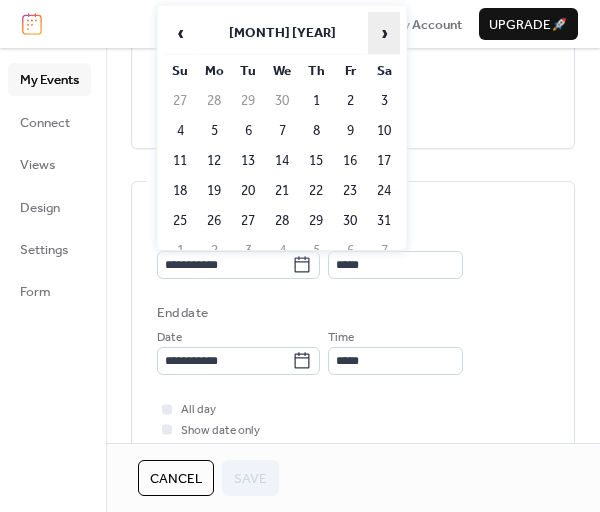 click on "›" at bounding box center (384, 33) 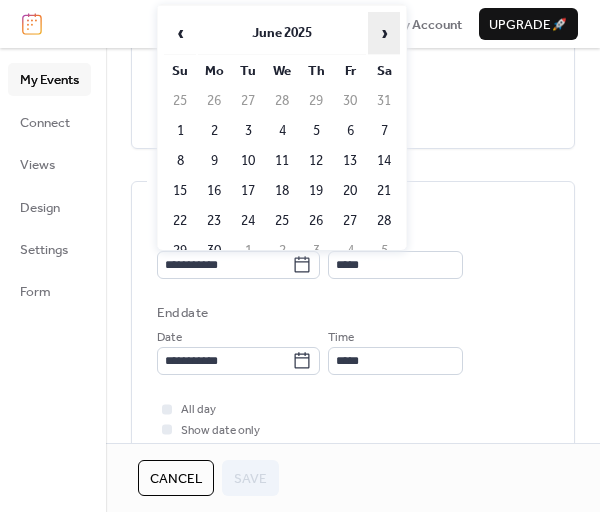 click on "›" at bounding box center [384, 33] 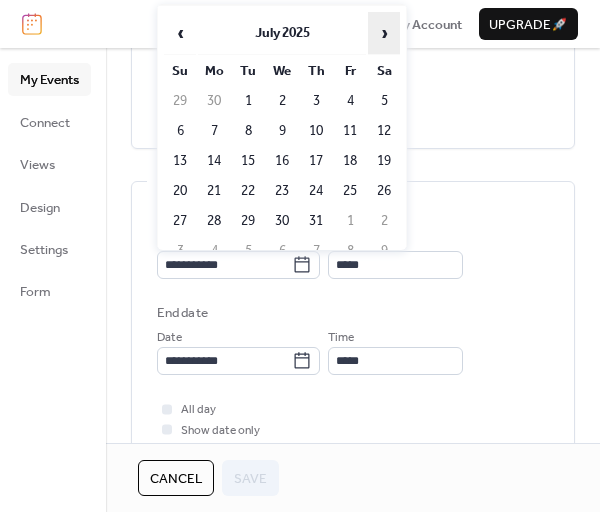 click on "›" at bounding box center [384, 33] 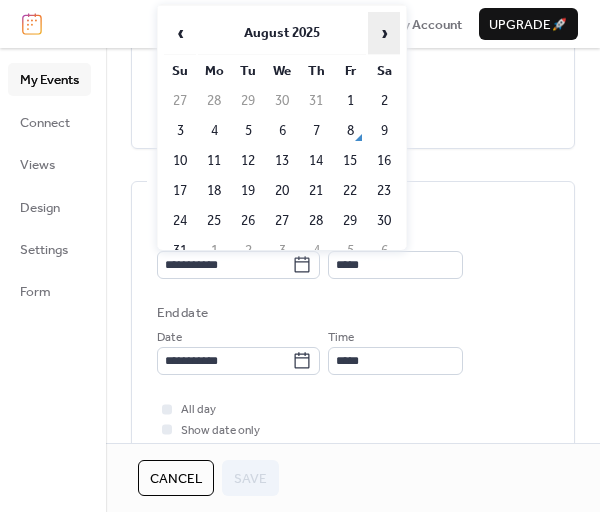click on "›" at bounding box center (384, 33) 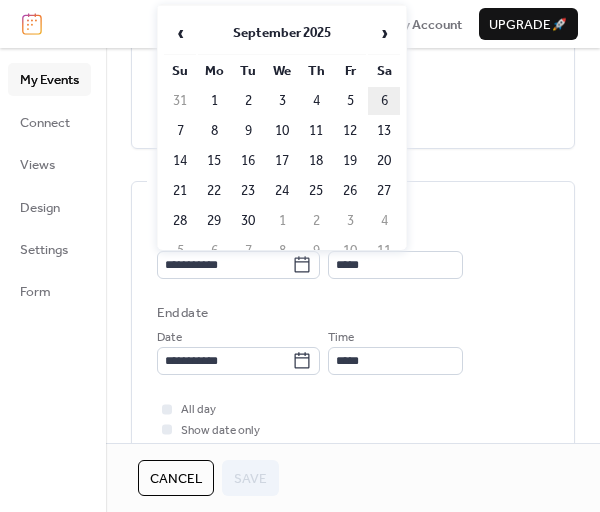 click on "6" at bounding box center (384, 101) 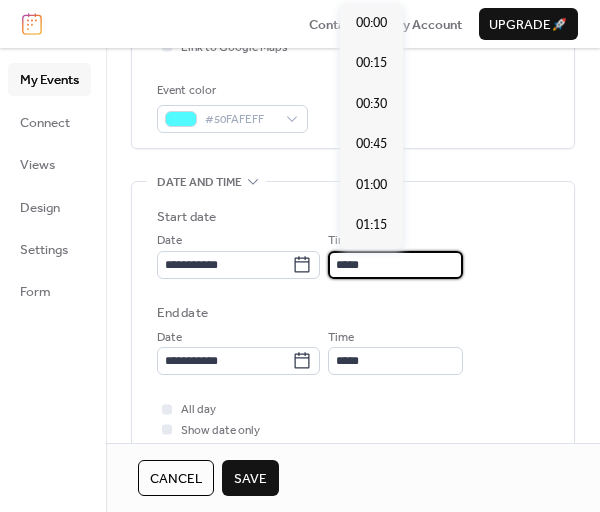 click on "*****" at bounding box center (395, 265) 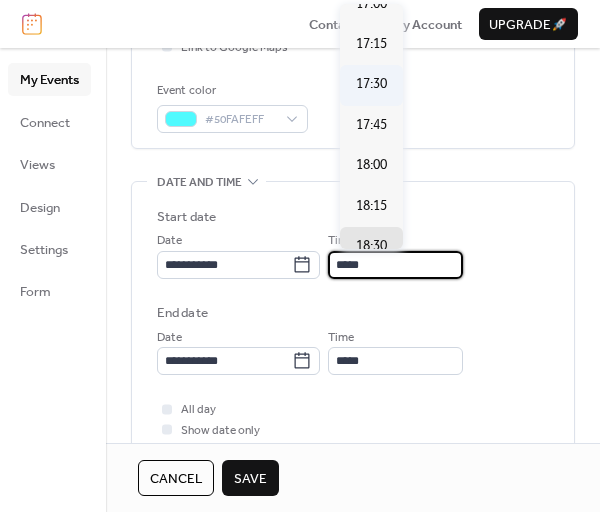 scroll, scrollTop: 2740, scrollLeft: 0, axis: vertical 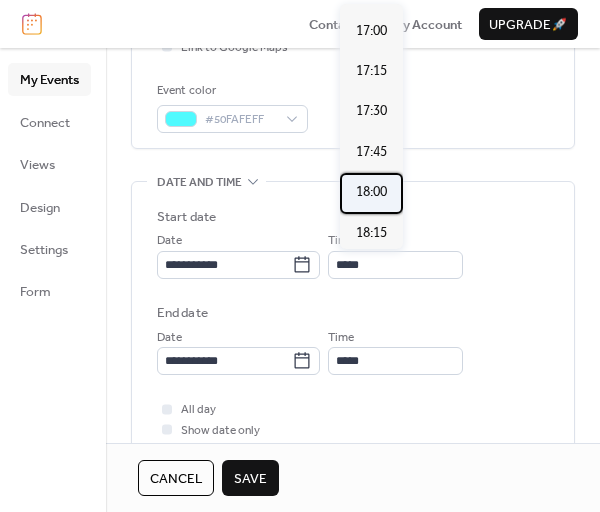 click on "18:00" at bounding box center (371, 192) 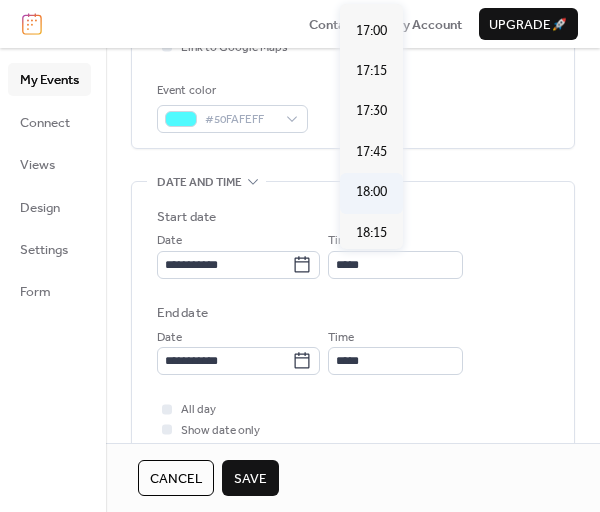 type on "*****" 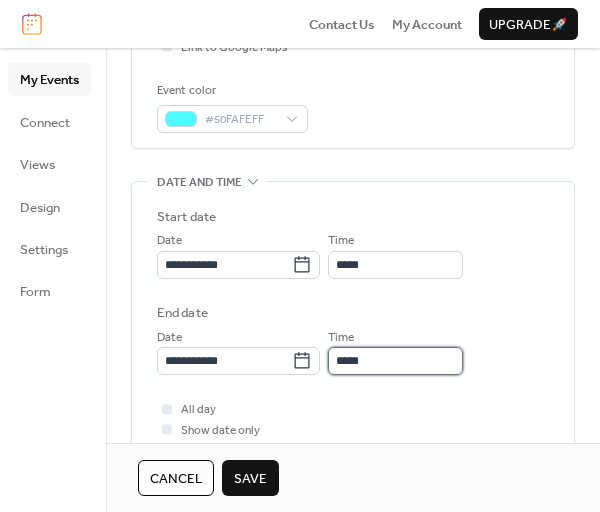click on "*****" at bounding box center (395, 361) 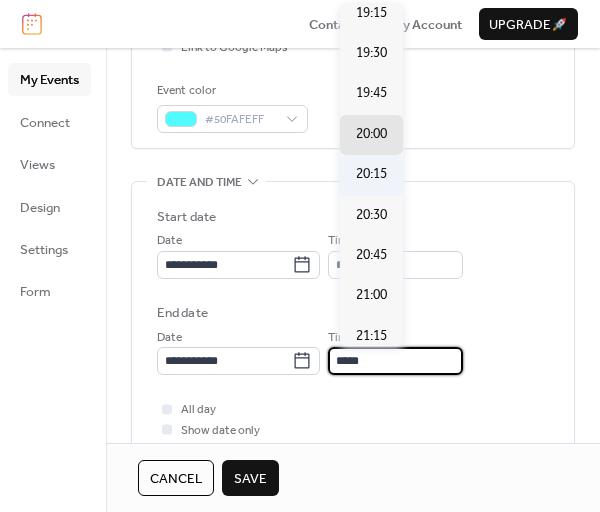 scroll, scrollTop: 200, scrollLeft: 0, axis: vertical 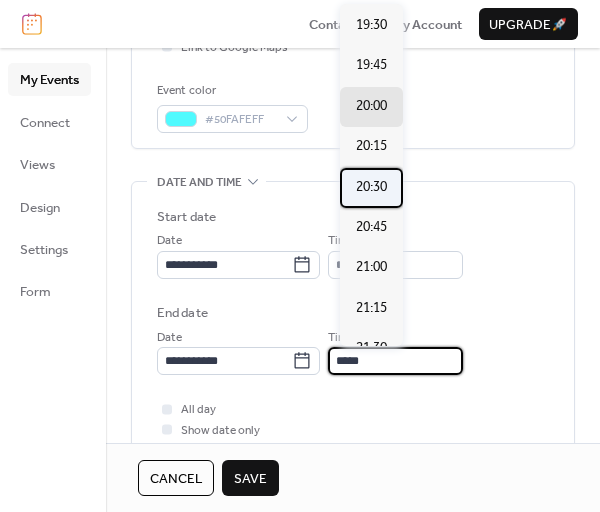 click on "20:30" at bounding box center (371, 187) 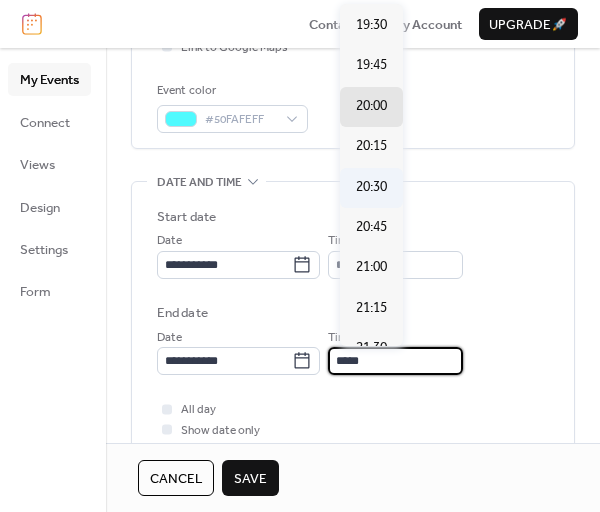 type on "*****" 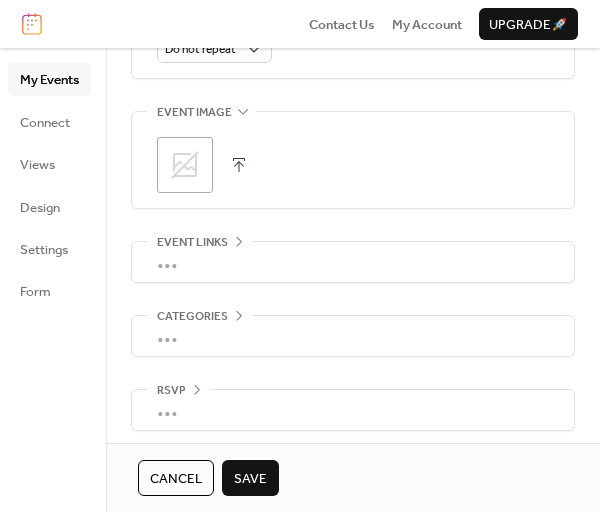 scroll, scrollTop: 1002, scrollLeft: 0, axis: vertical 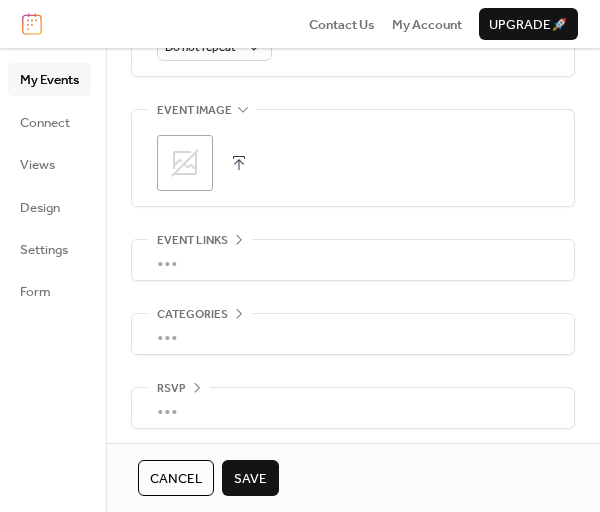 click on "Save" at bounding box center (250, 479) 